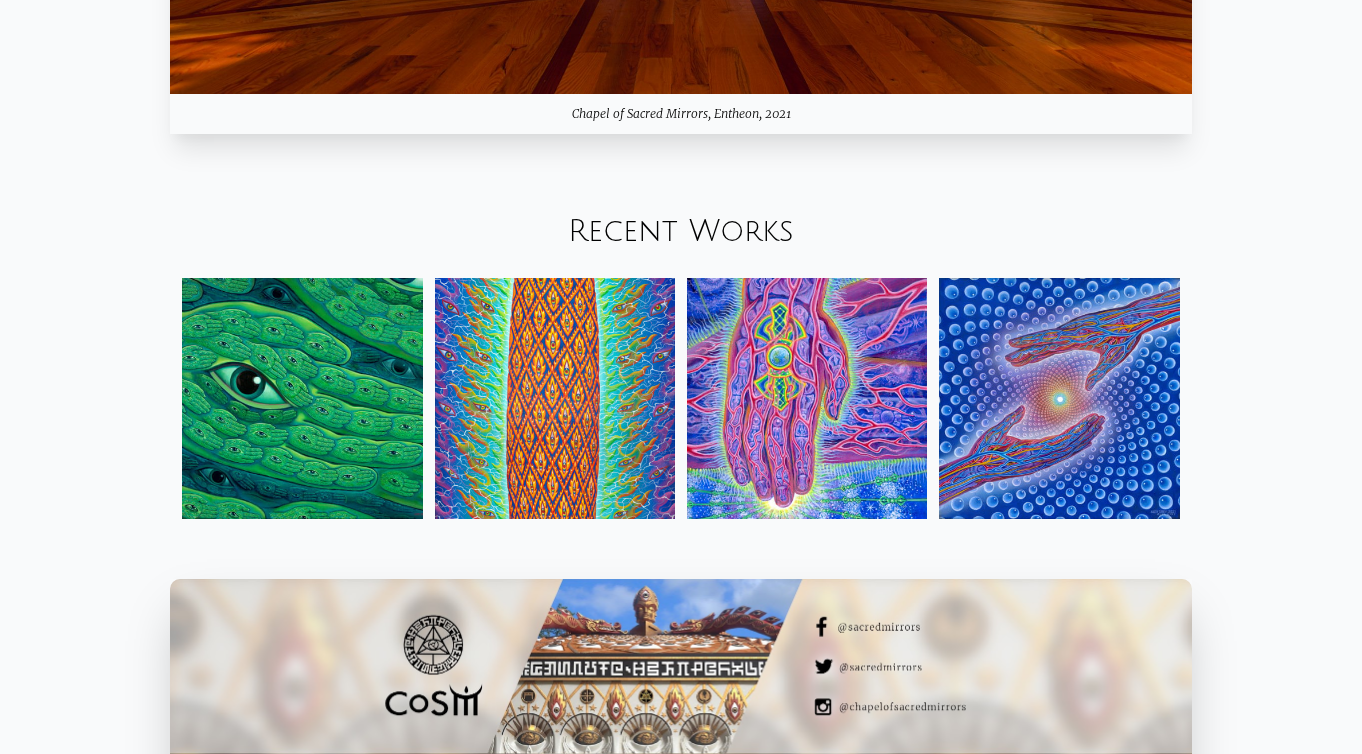 scroll, scrollTop: 2214, scrollLeft: 0, axis: vertical 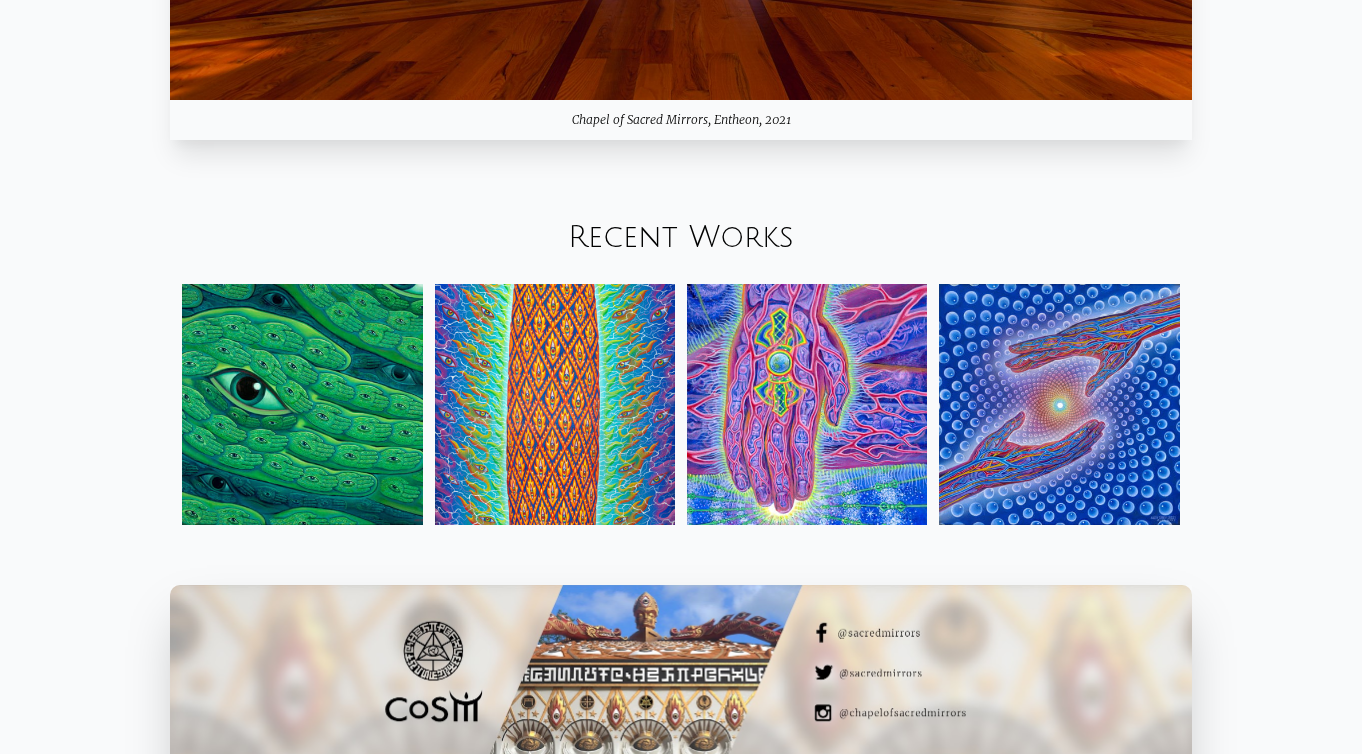 click at bounding box center (302, 404) 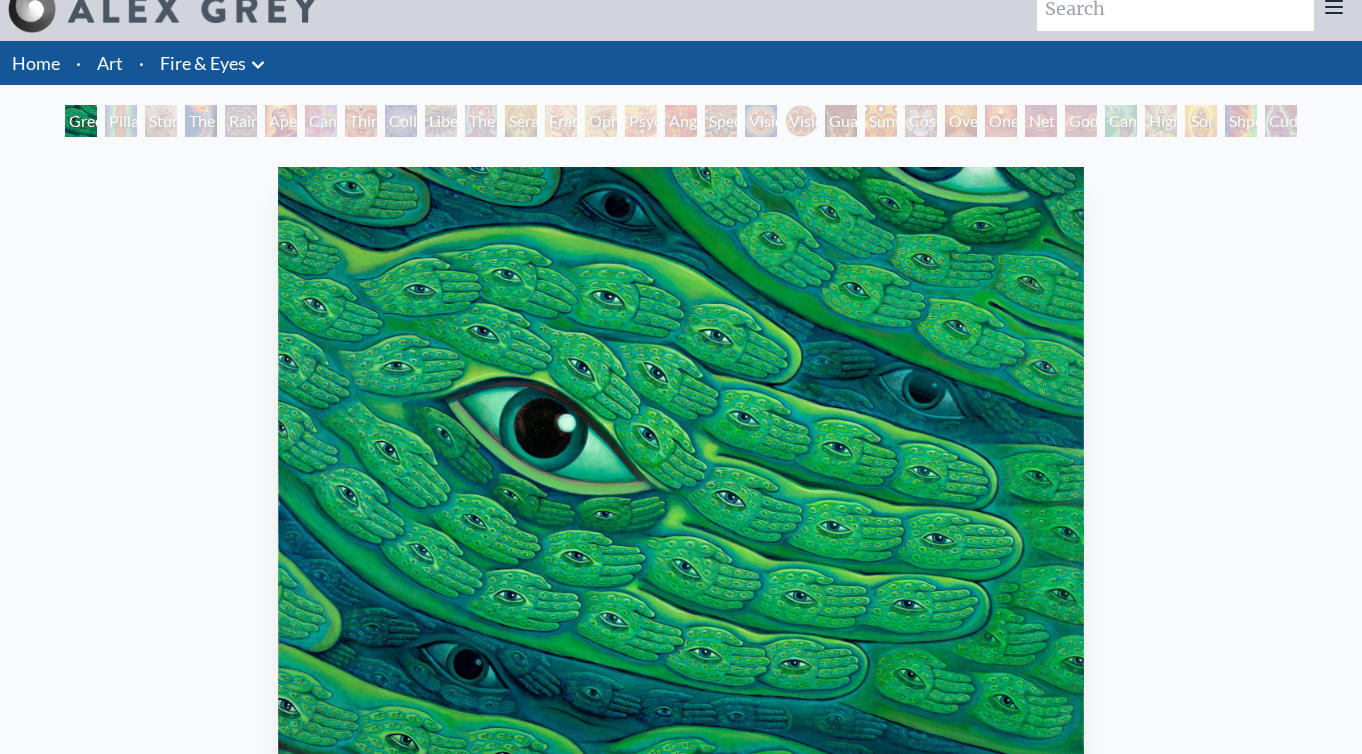 scroll, scrollTop: 13, scrollLeft: 0, axis: vertical 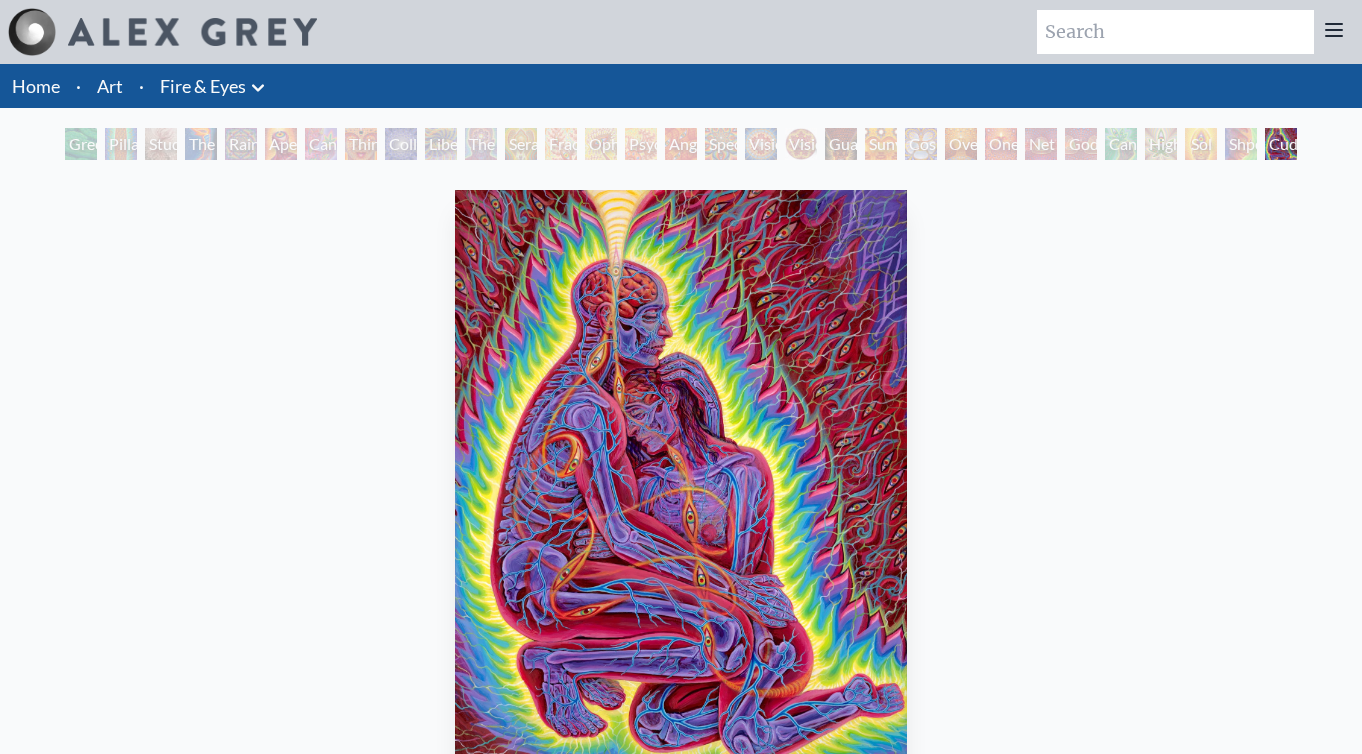 click on "Fire & Eyes" at bounding box center (203, 86) 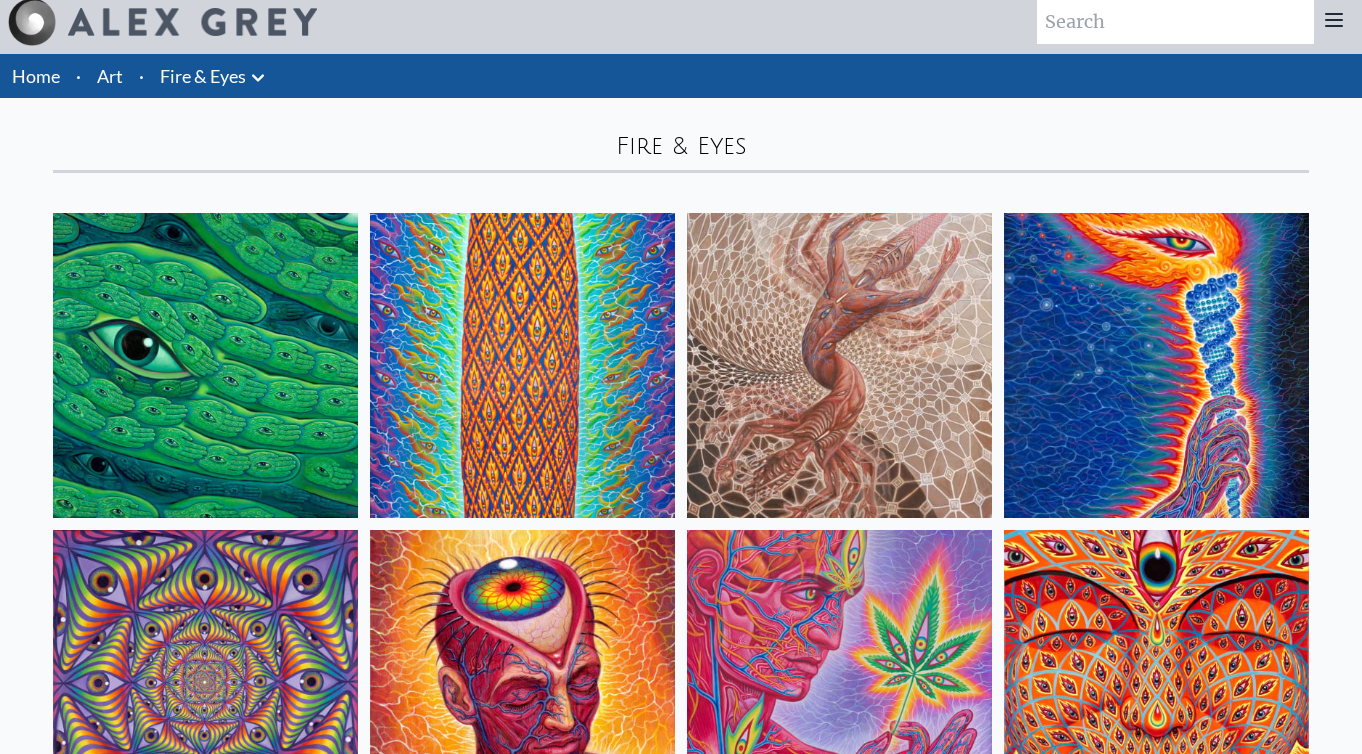 scroll, scrollTop: 0, scrollLeft: 0, axis: both 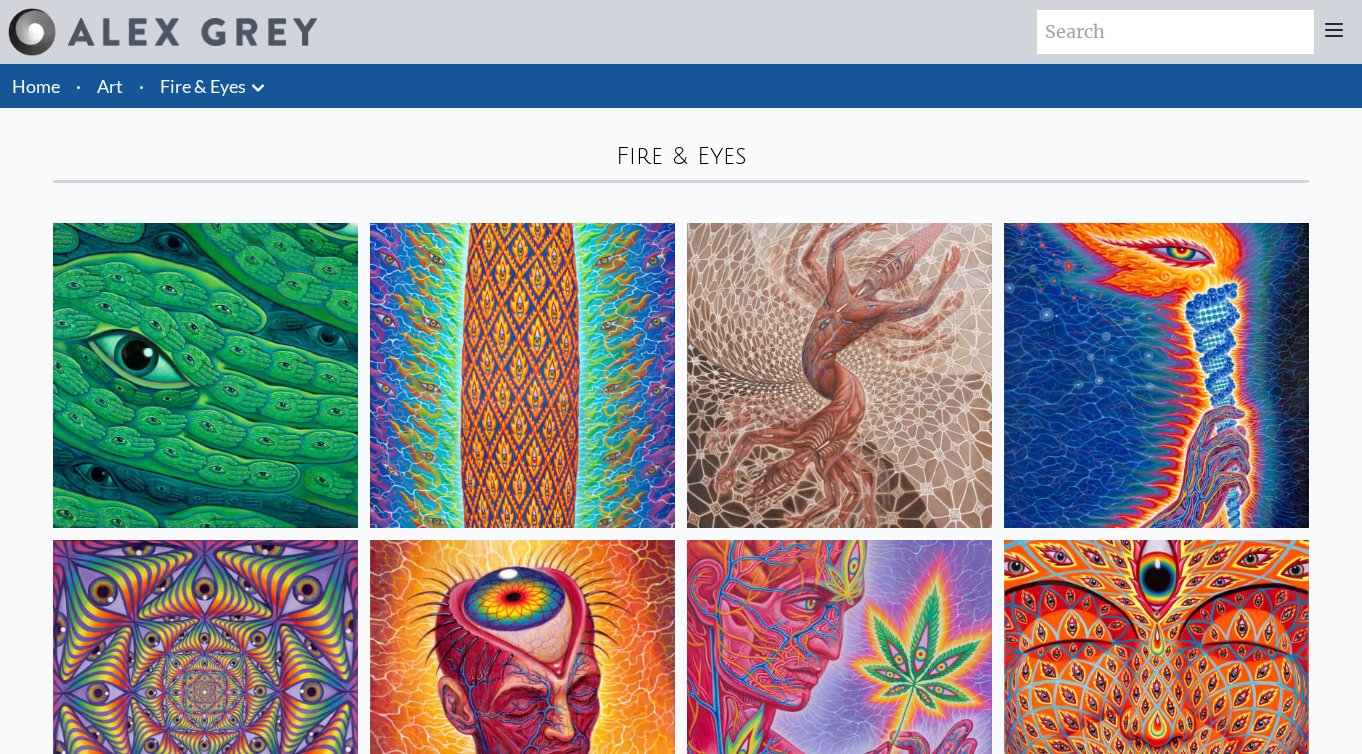 click on "Art" at bounding box center [110, 86] 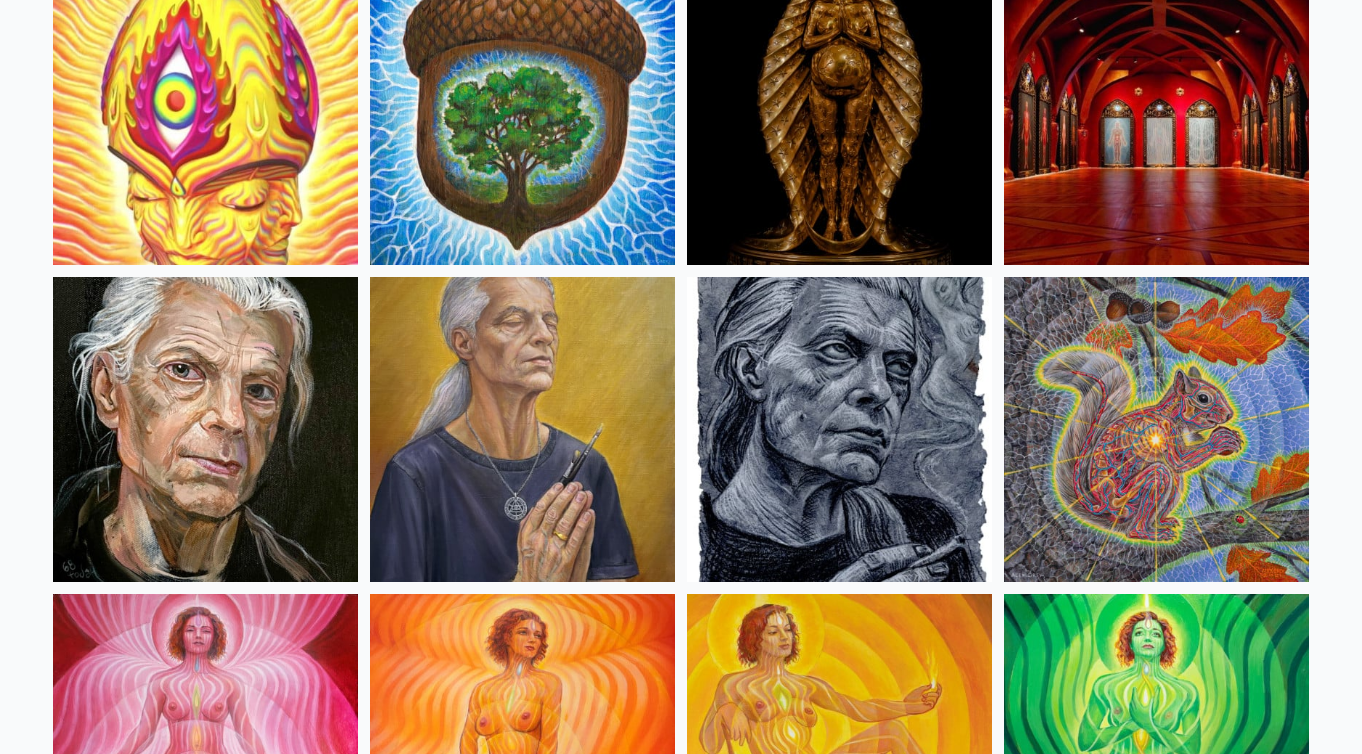 scroll, scrollTop: 901, scrollLeft: 0, axis: vertical 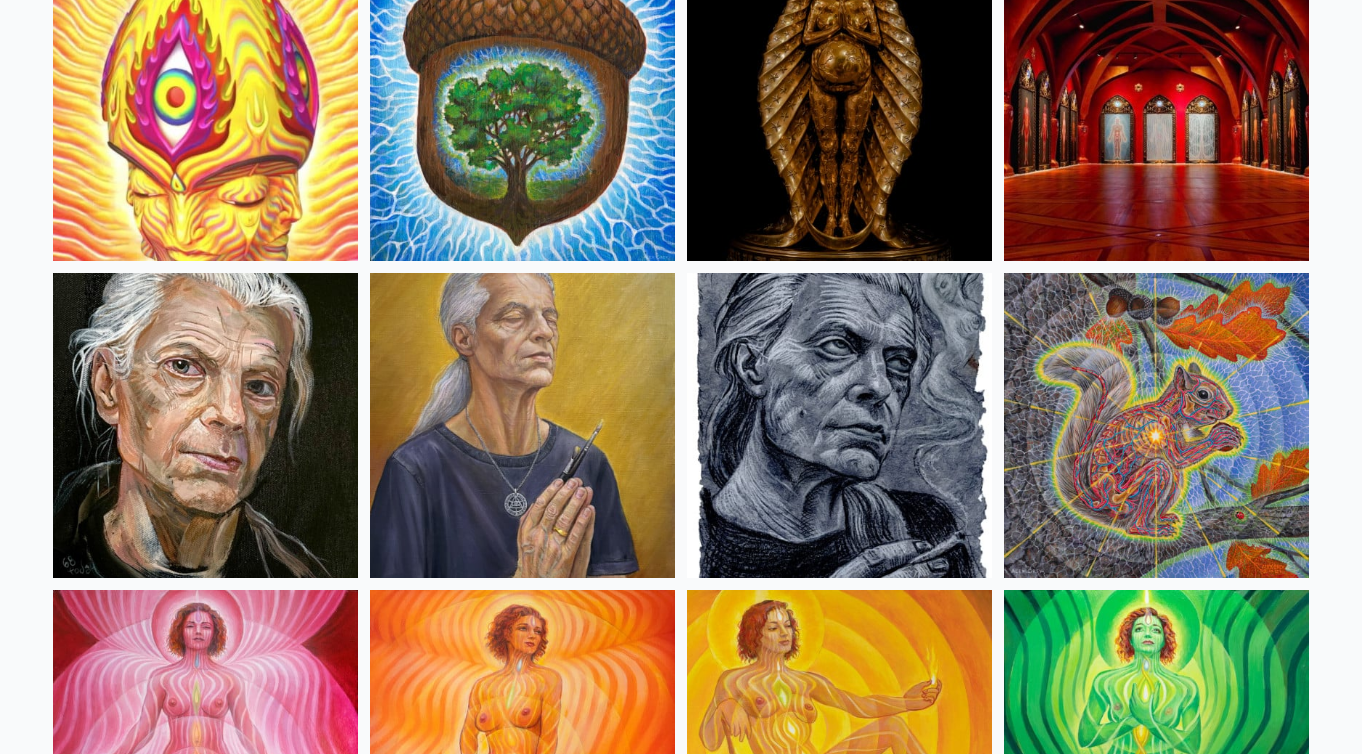 click at bounding box center (839, 108) 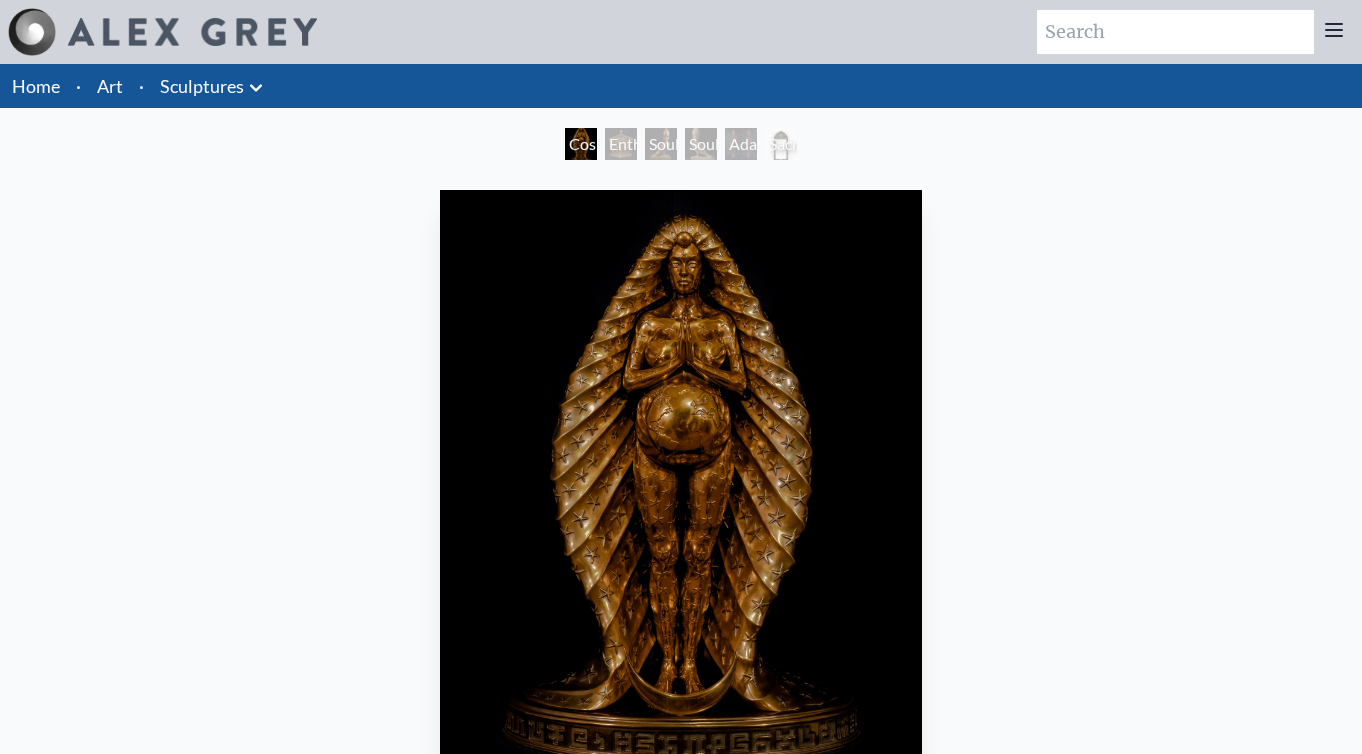 scroll, scrollTop: 0, scrollLeft: 0, axis: both 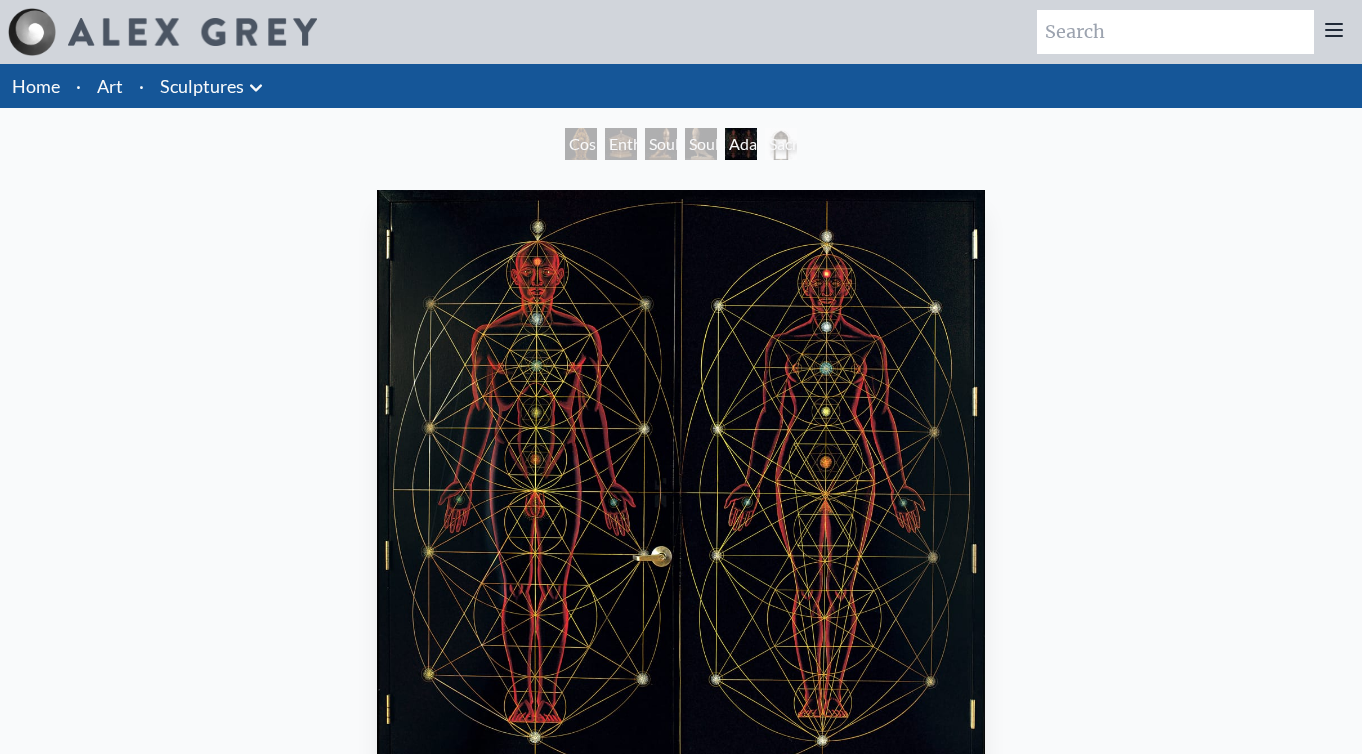 click on "Art" at bounding box center (110, 86) 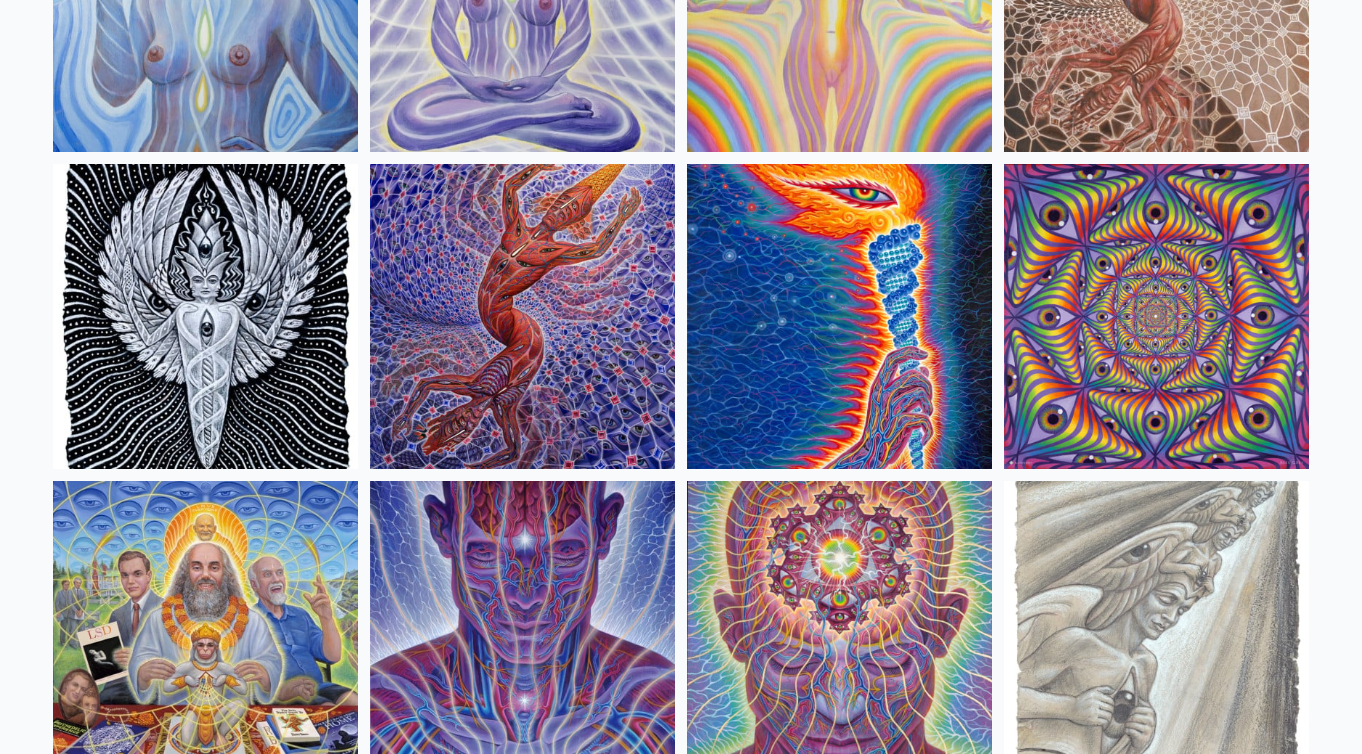scroll, scrollTop: 1976, scrollLeft: 0, axis: vertical 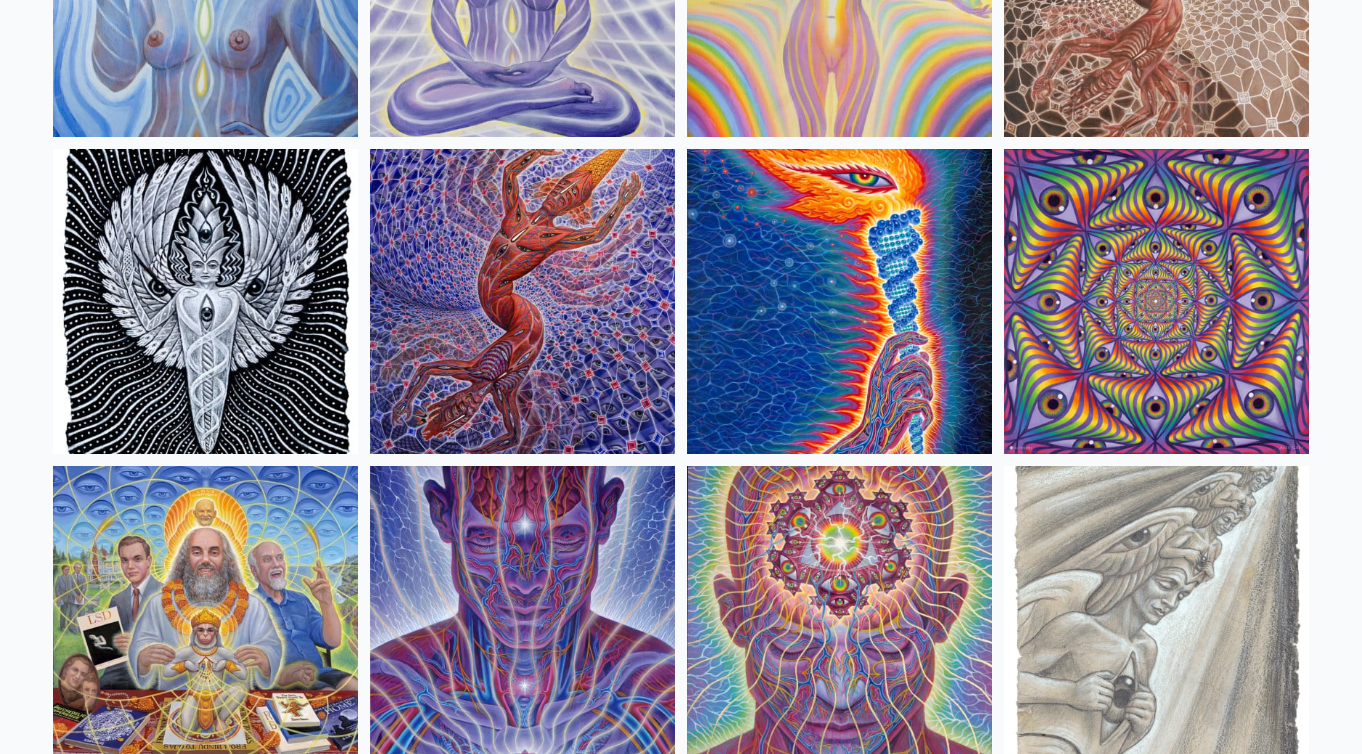 click at bounding box center [522, 301] 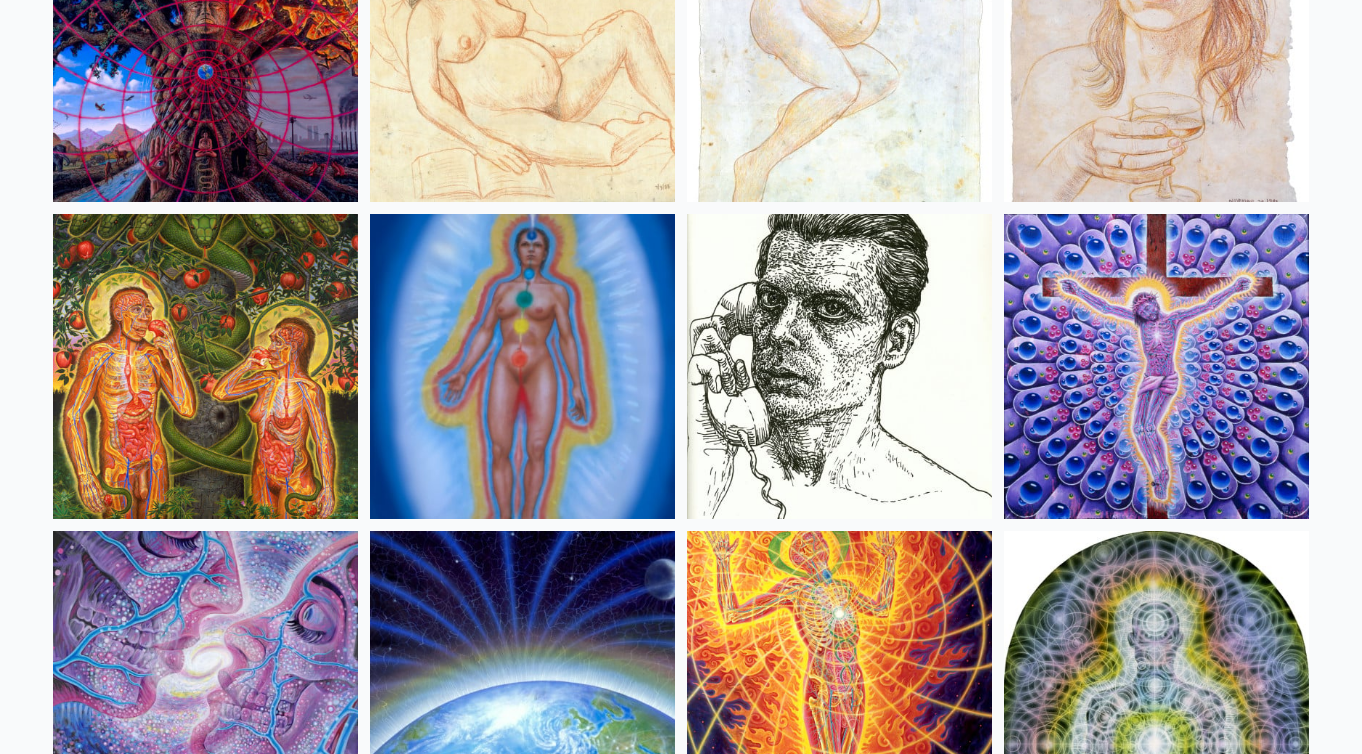 scroll, scrollTop: 19685, scrollLeft: 0, axis: vertical 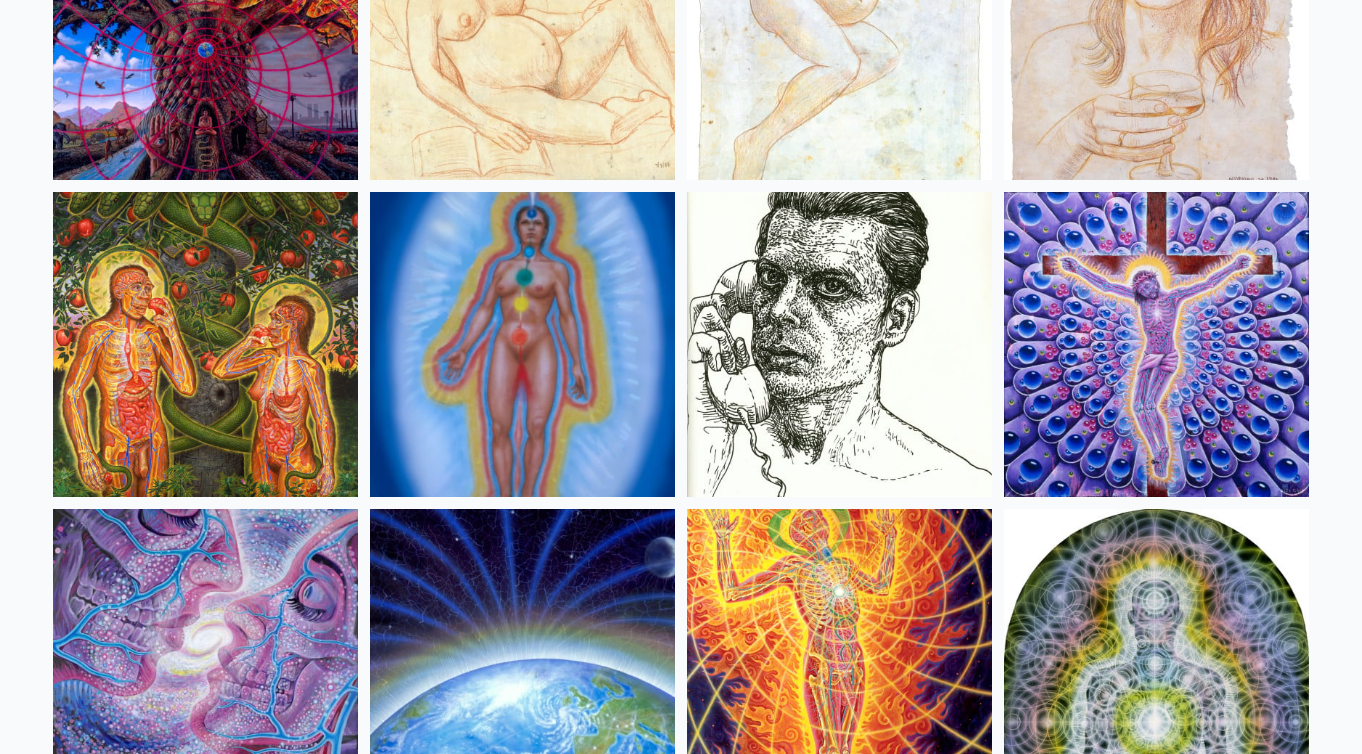 click at bounding box center [522, 27] 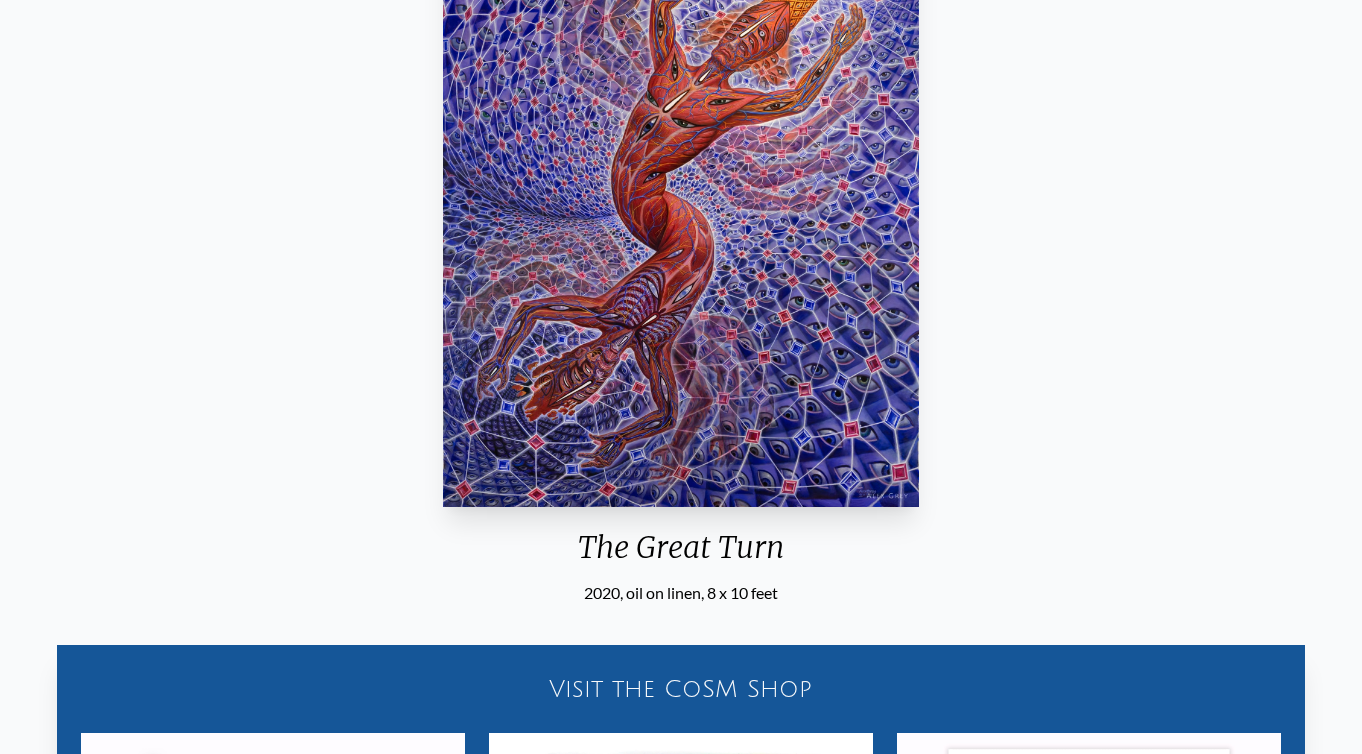 scroll, scrollTop: 273, scrollLeft: 0, axis: vertical 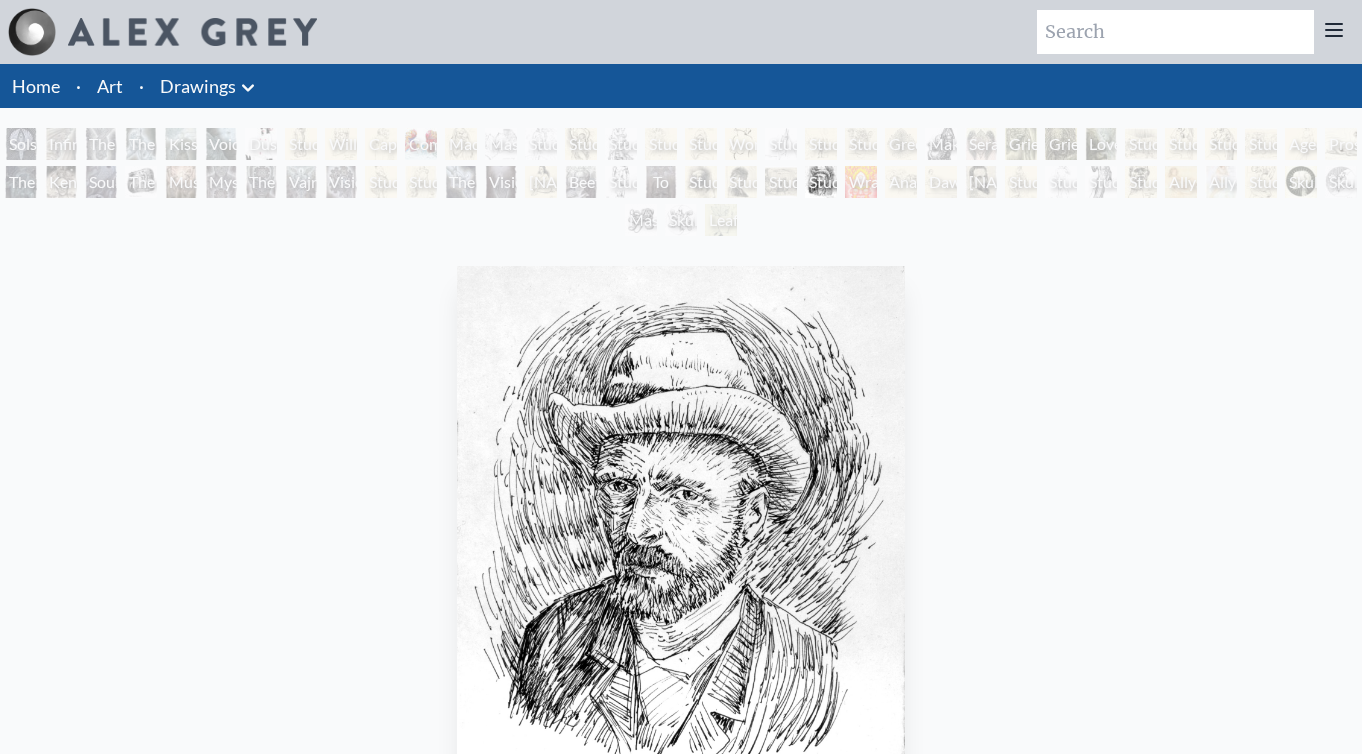 click on "Art" at bounding box center (110, 86) 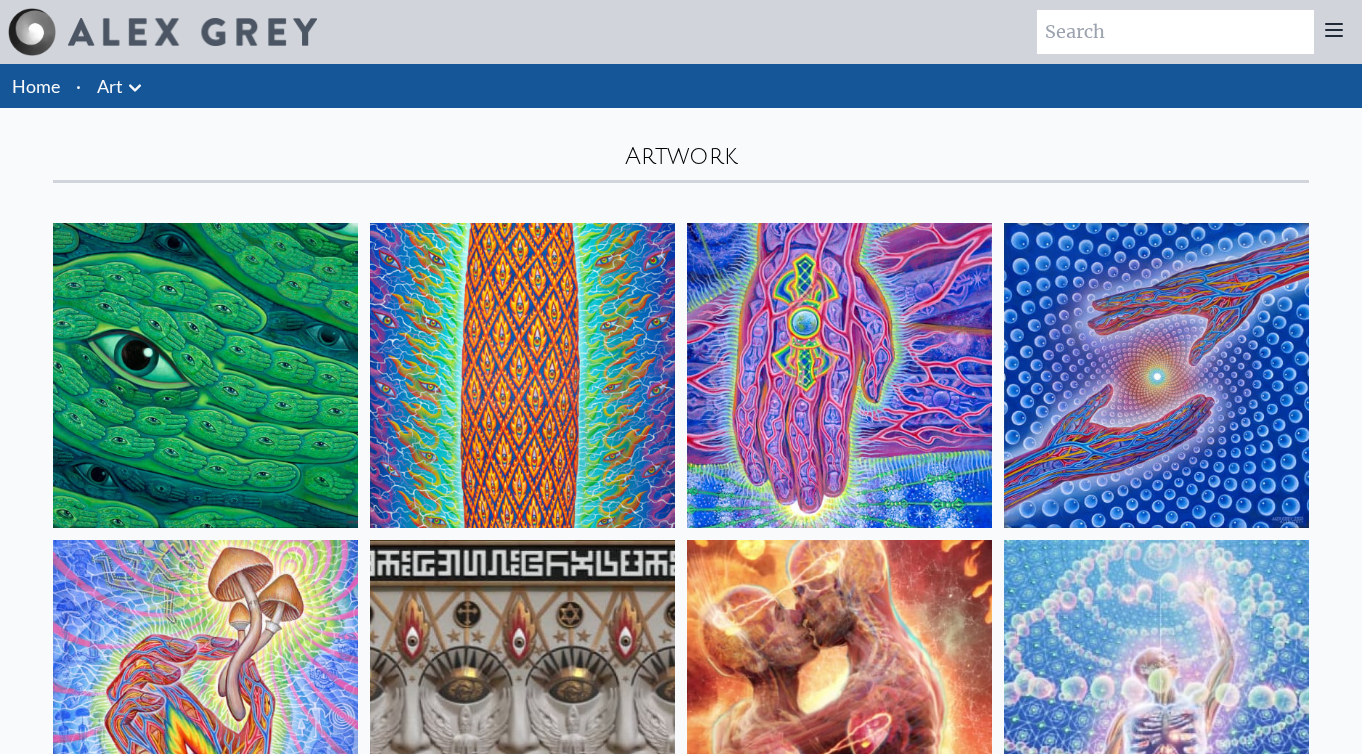 scroll, scrollTop: 0, scrollLeft: 0, axis: both 